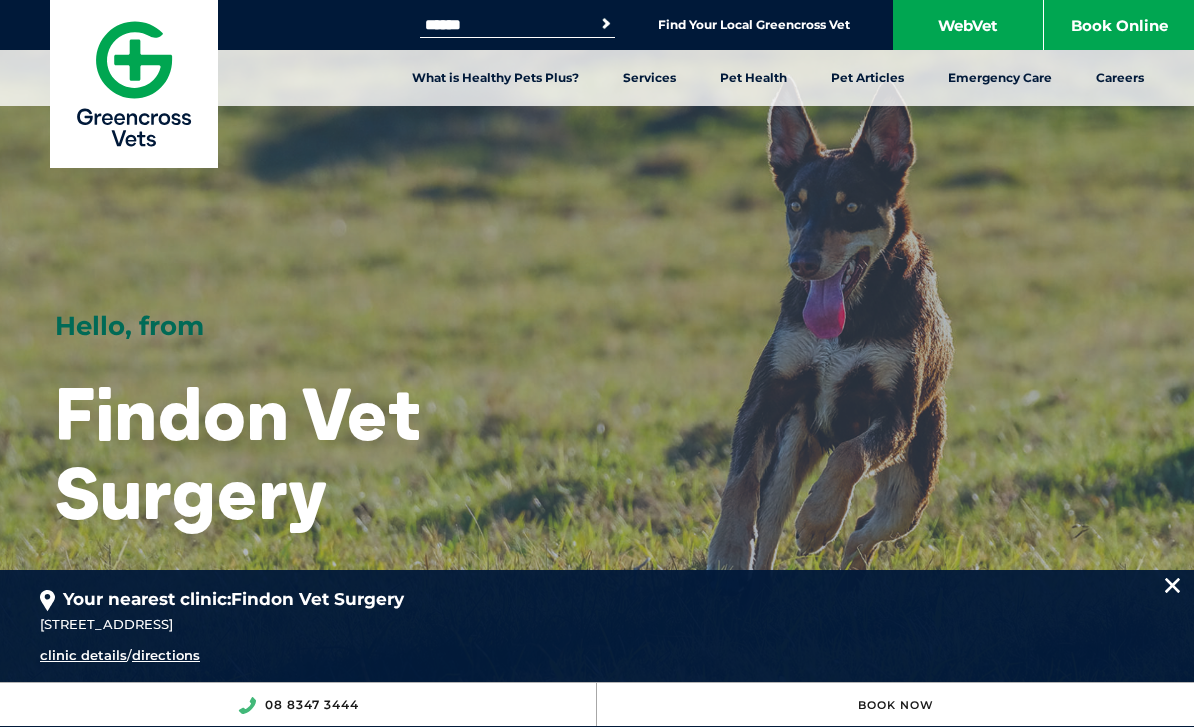 scroll, scrollTop: 218, scrollLeft: 0, axis: vertical 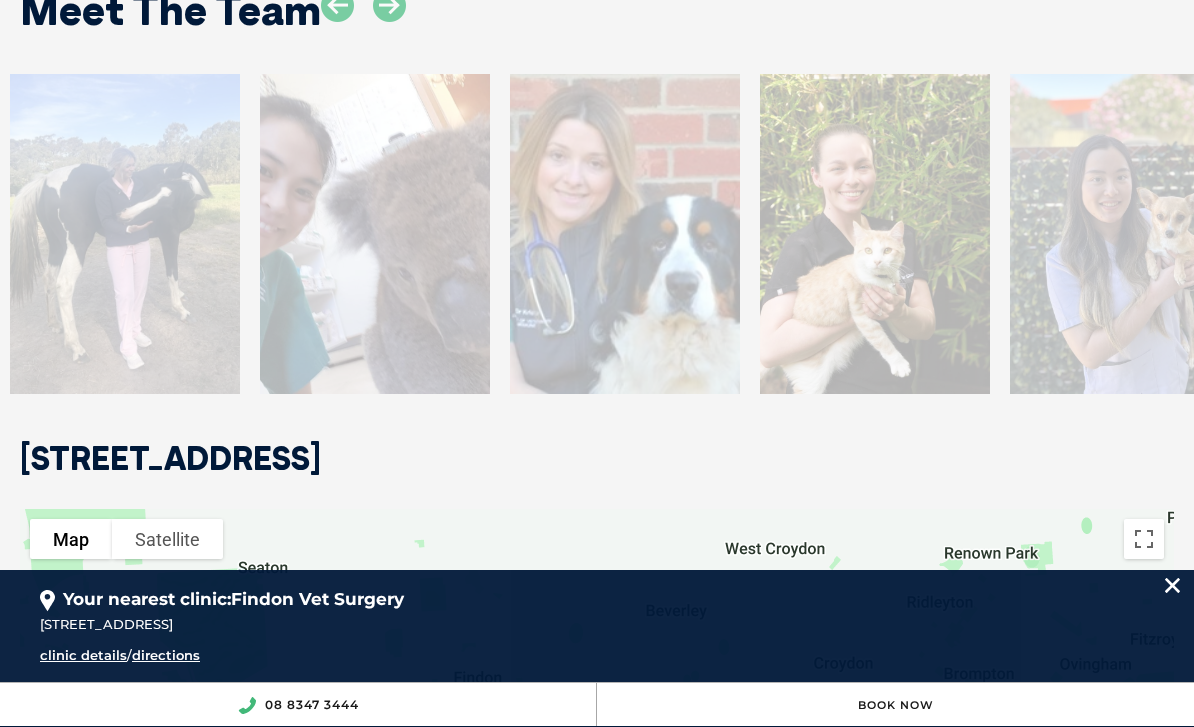 click at bounding box center (625, 234) 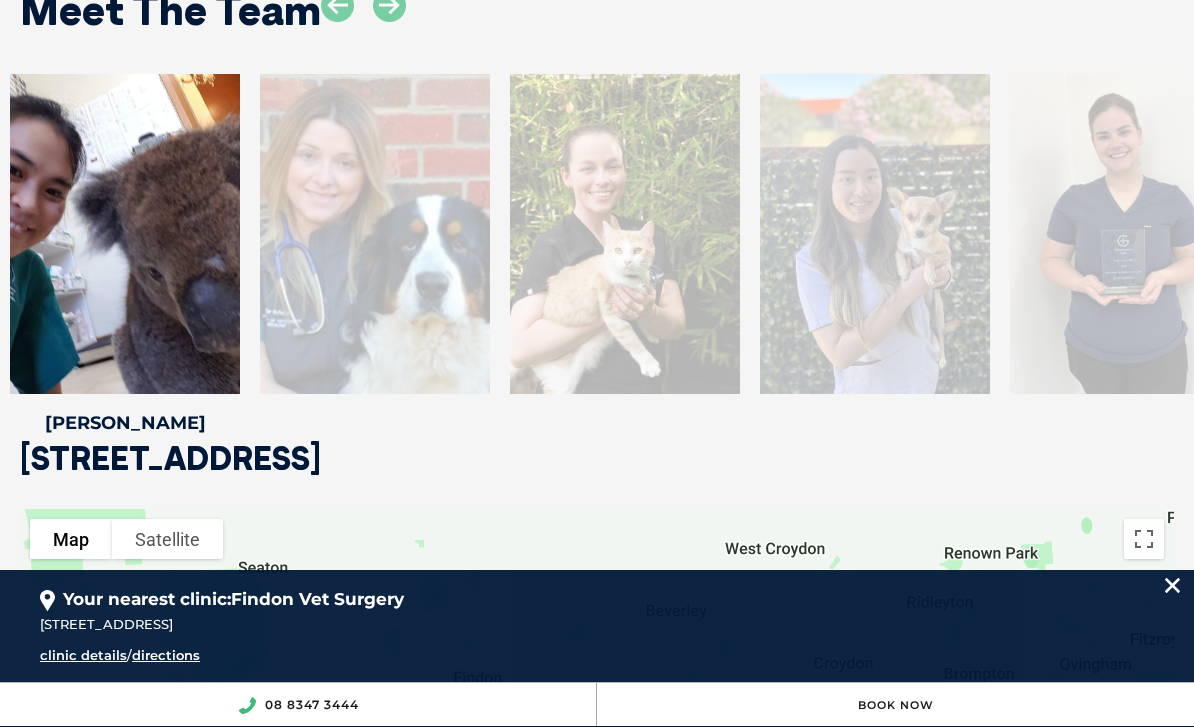 click at bounding box center (875, 234) 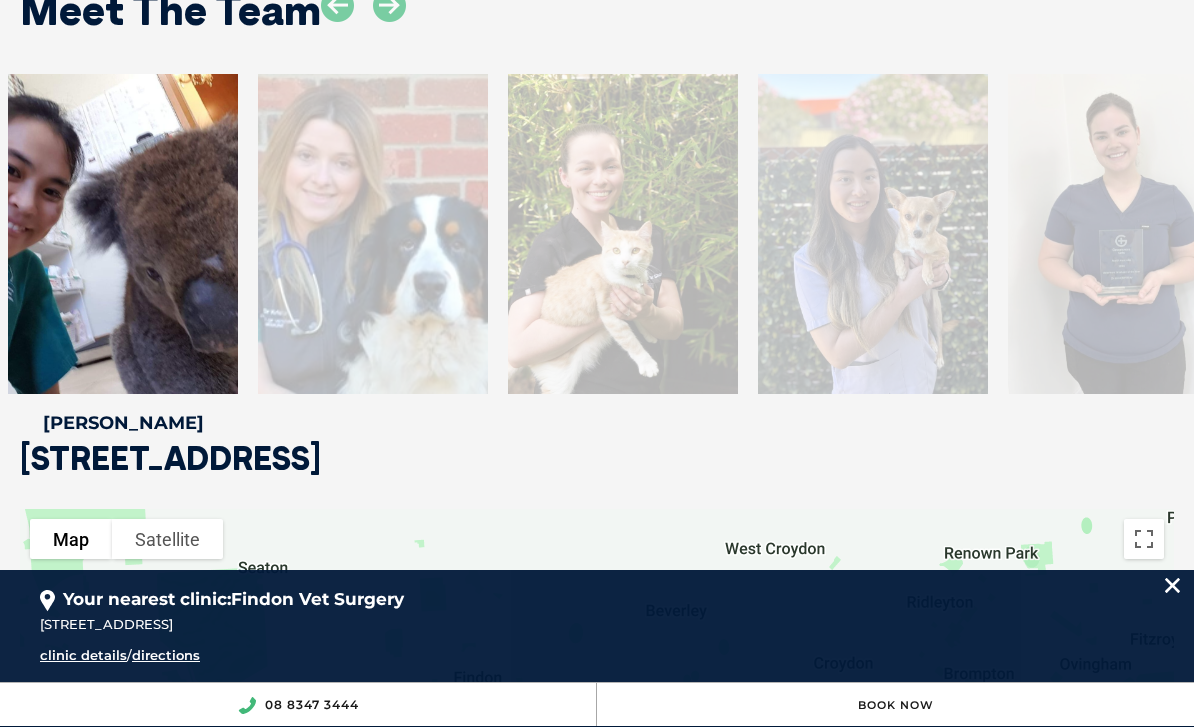 click at bounding box center (873, 234) 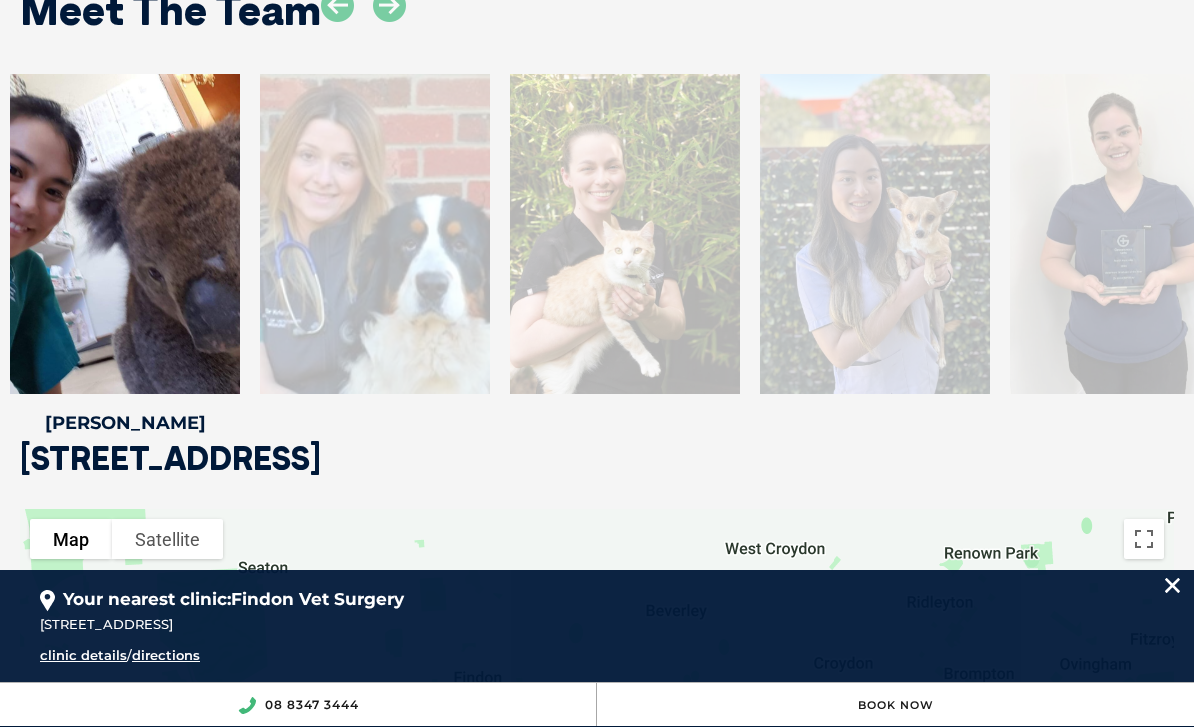 click at bounding box center [875, 234] 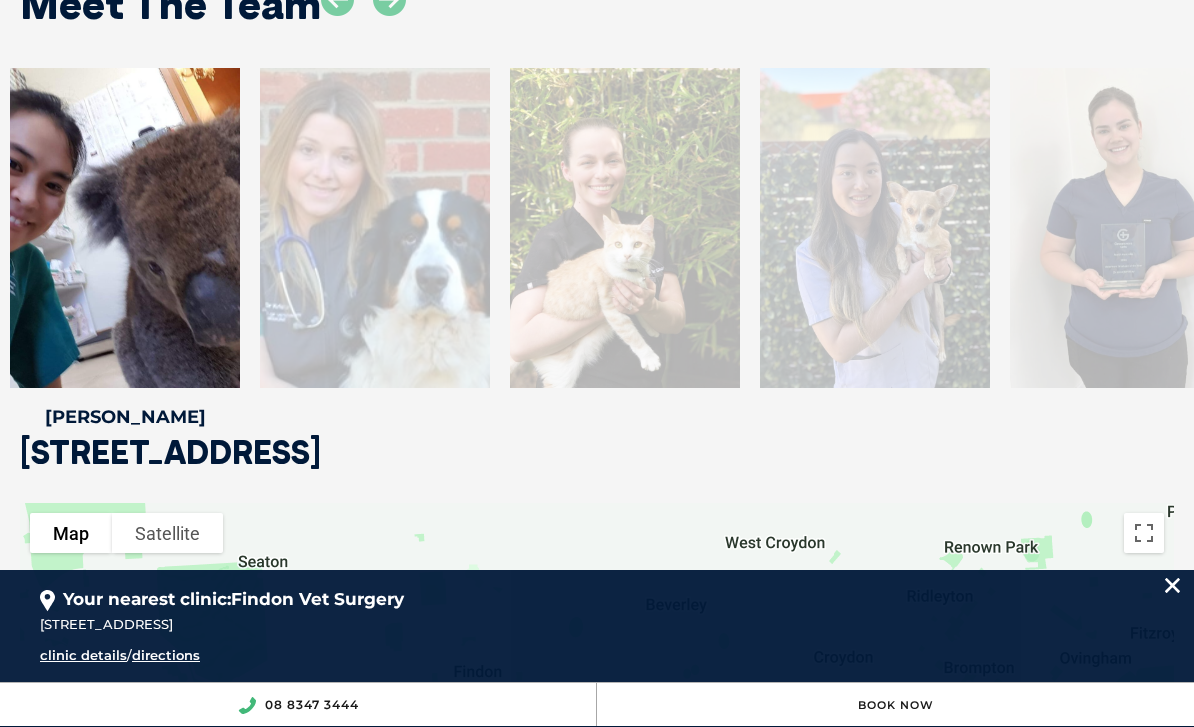 click on "To navigate, press the arrow keys." at bounding box center (597, 746) 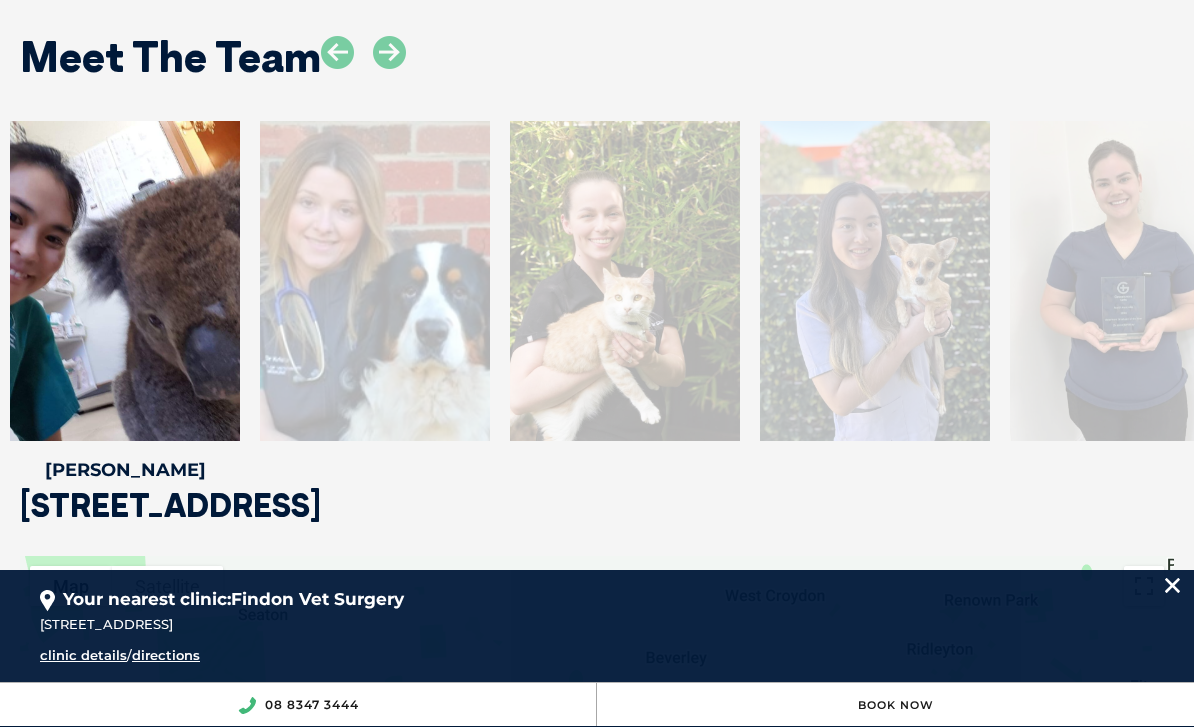 click at bounding box center (228, 428) 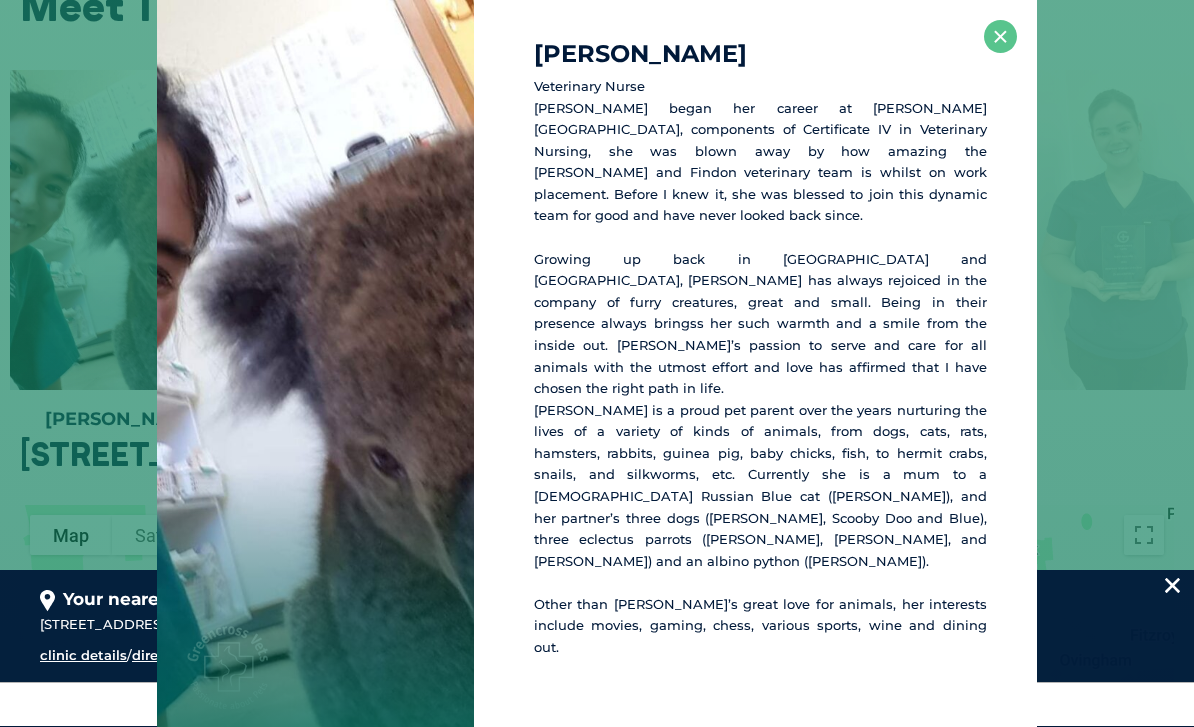 scroll, scrollTop: 3106, scrollLeft: 0, axis: vertical 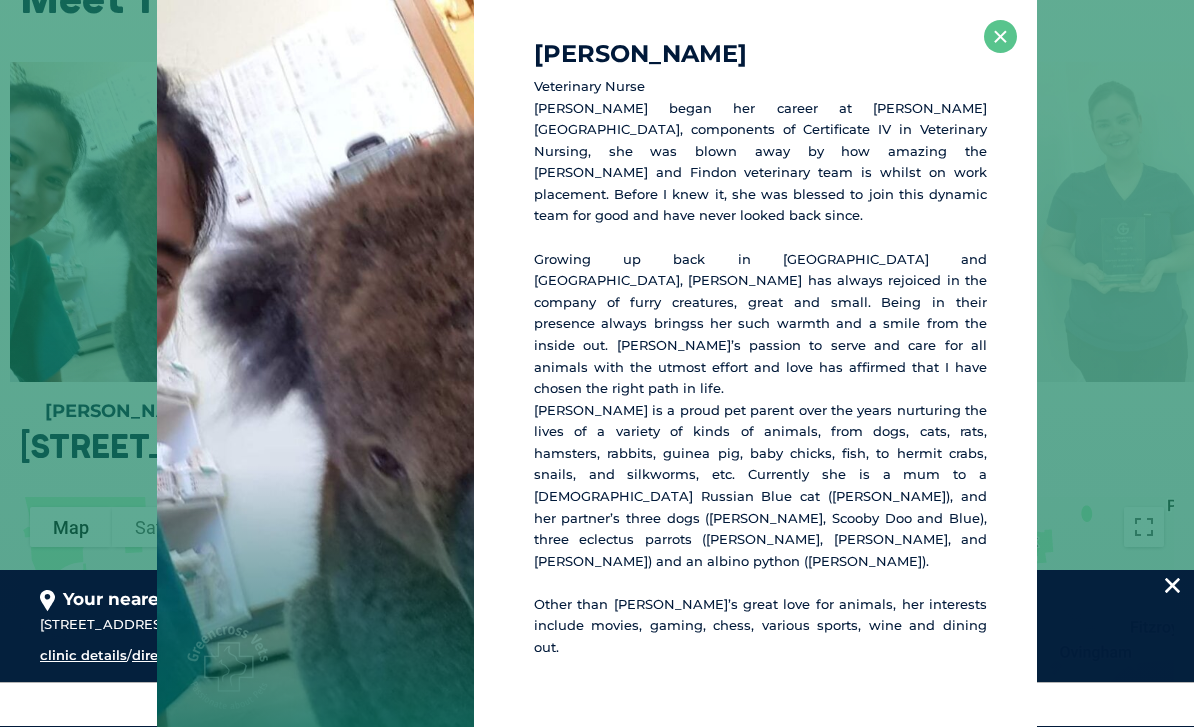 click on "×" at bounding box center (1000, 36) 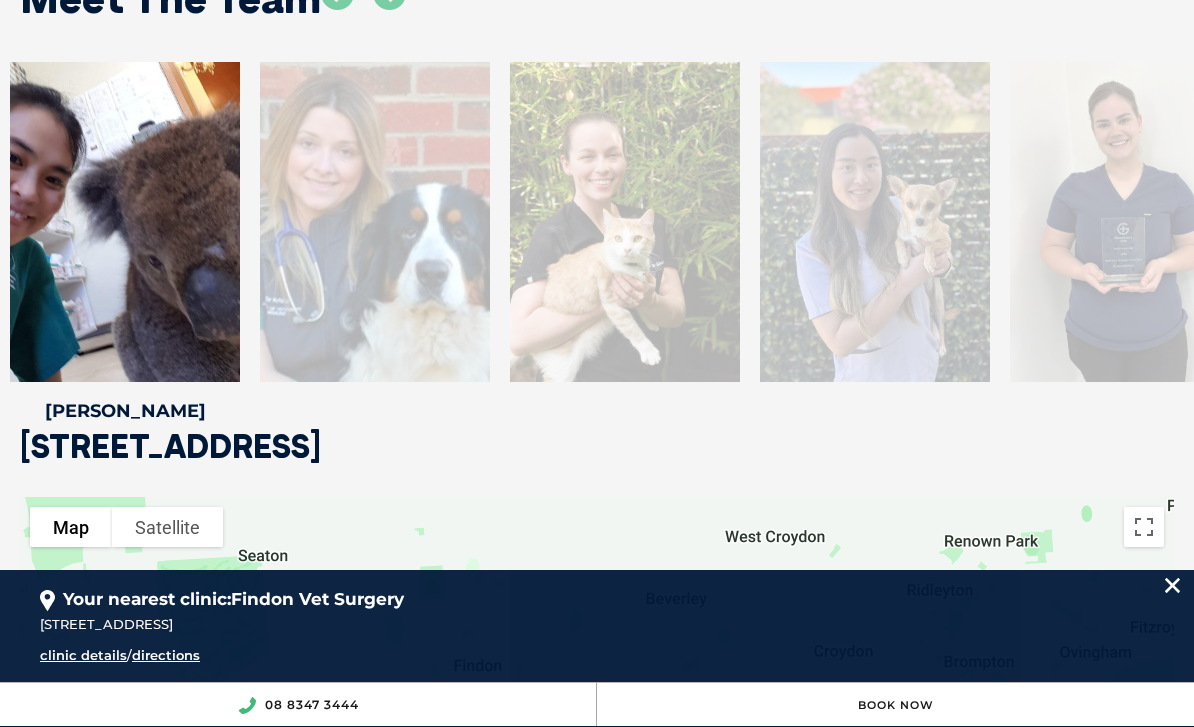 click at bounding box center [375, 222] 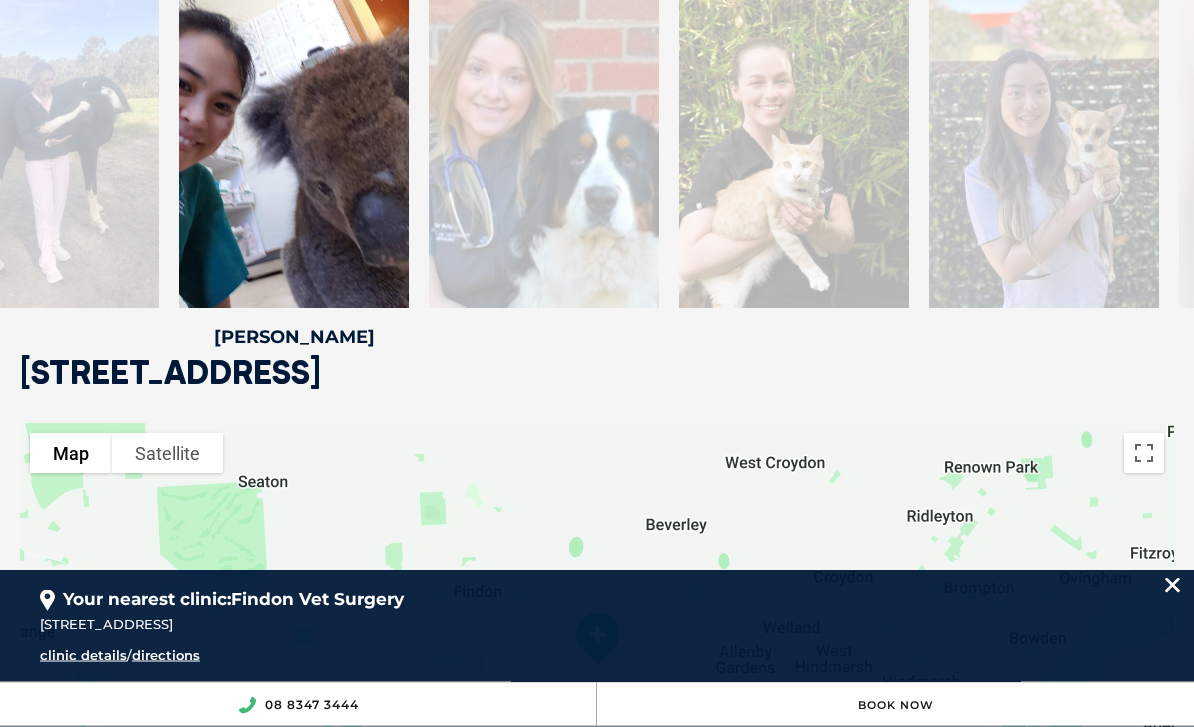 scroll, scrollTop: 3180, scrollLeft: 0, axis: vertical 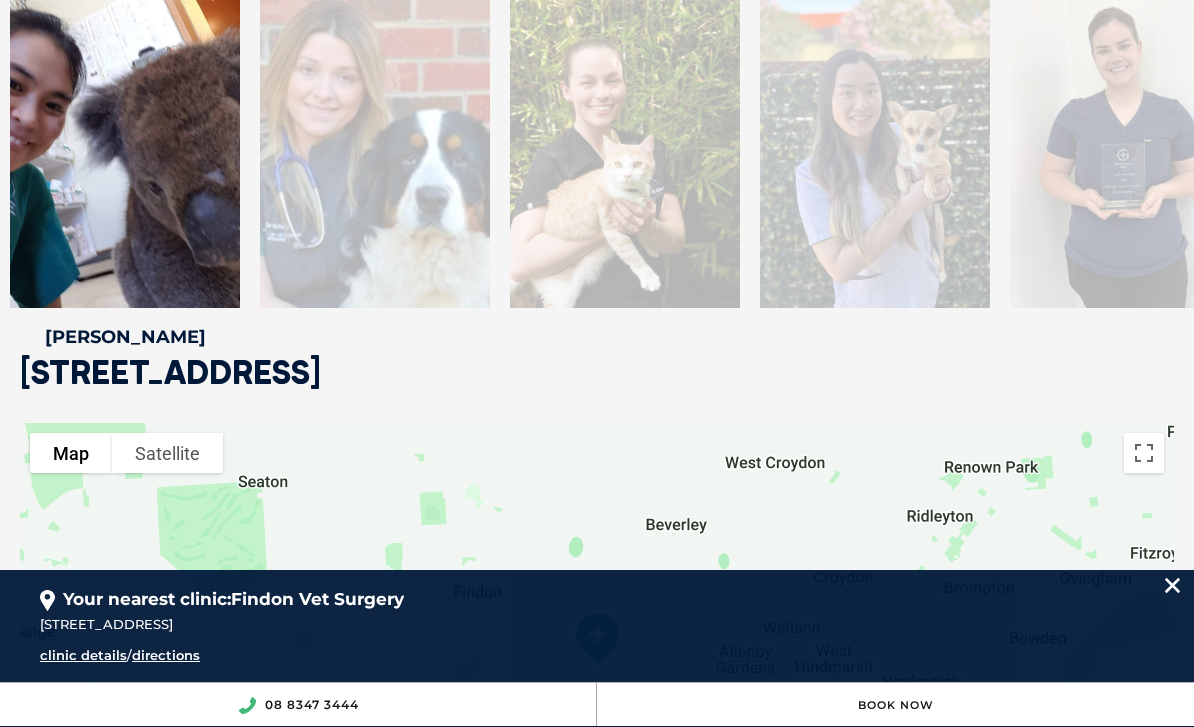 click at bounding box center [625, 148] 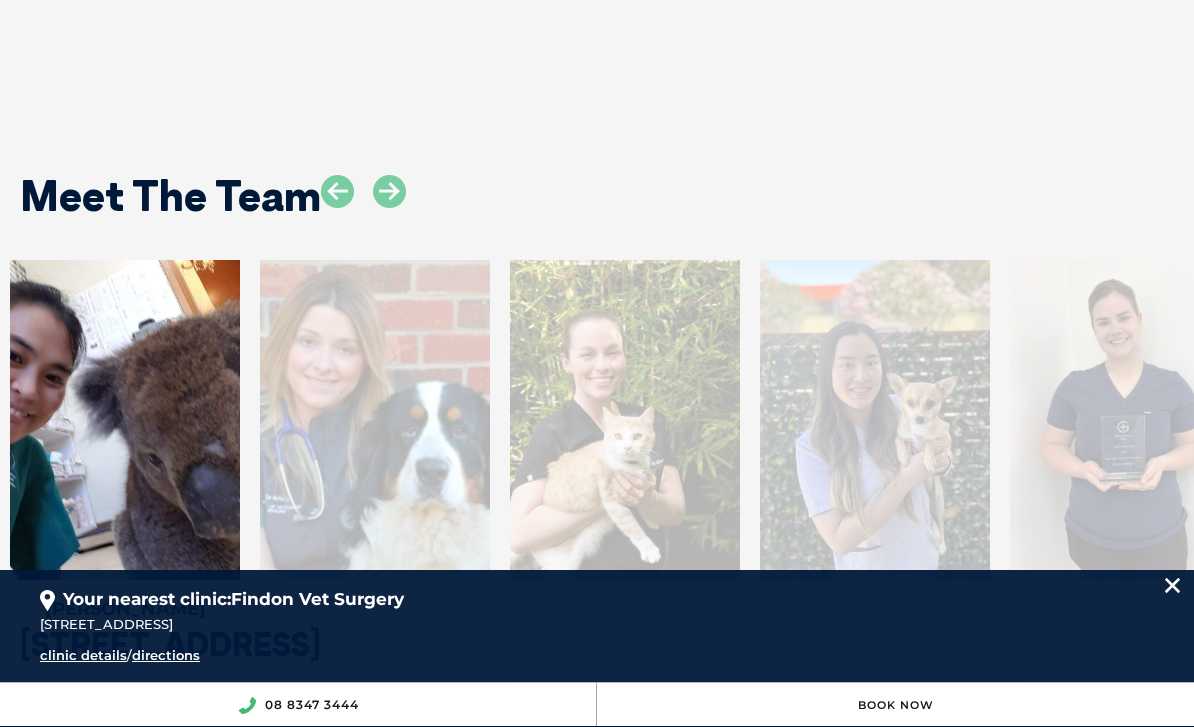 scroll, scrollTop: 2913, scrollLeft: 0, axis: vertical 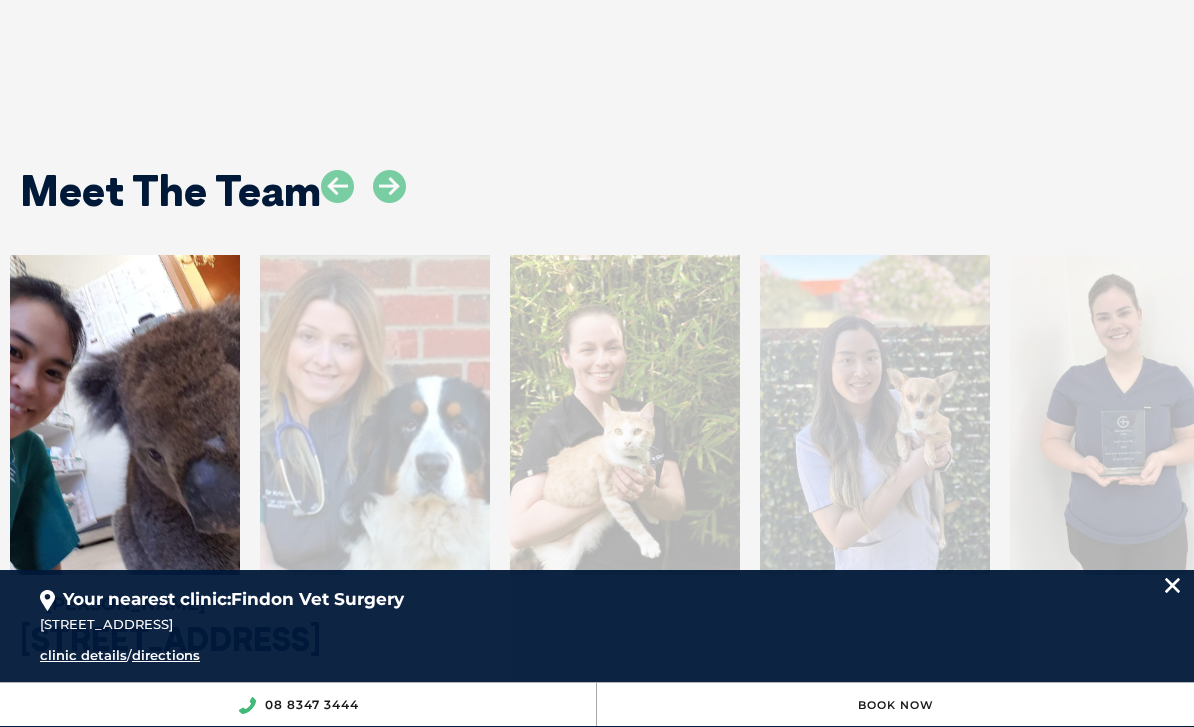 click at bounding box center (389, 186) 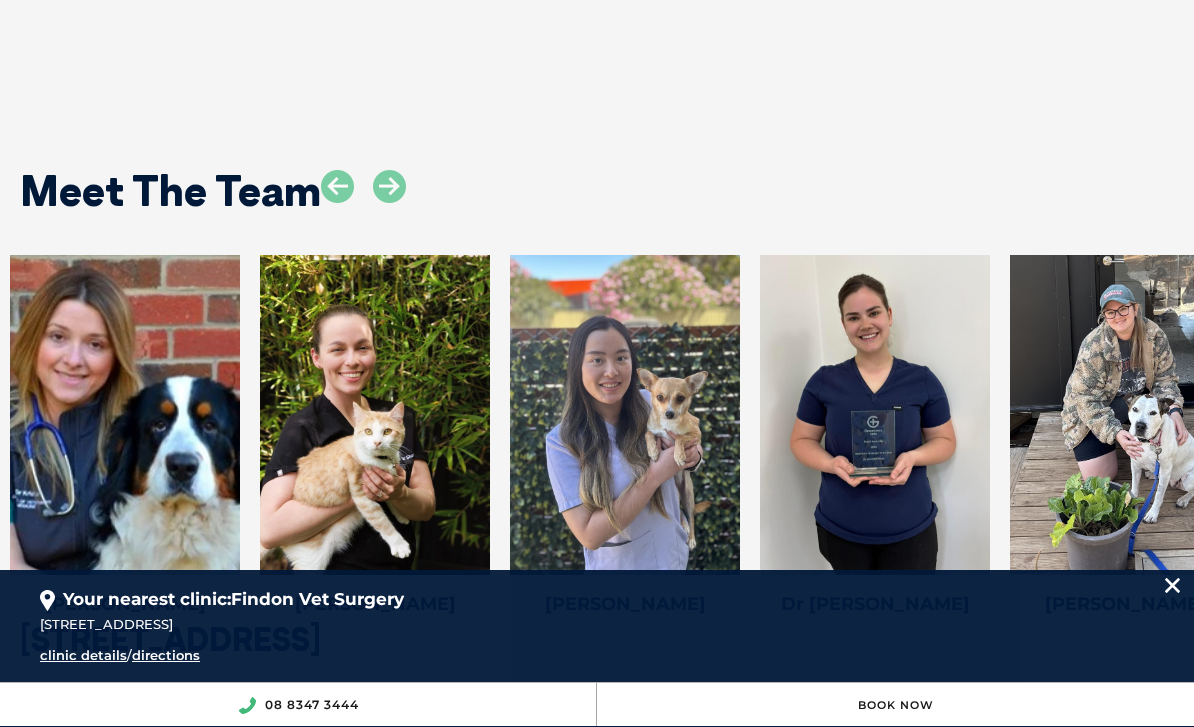 click at bounding box center [389, 186] 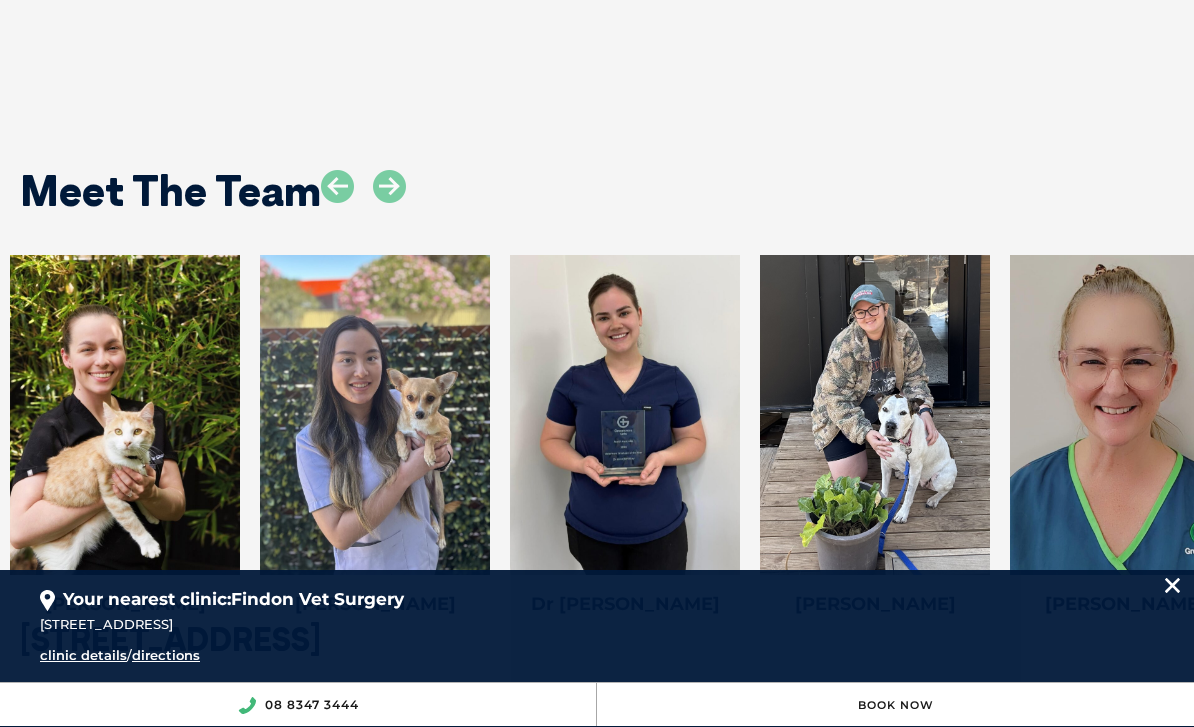 click at bounding box center [389, 186] 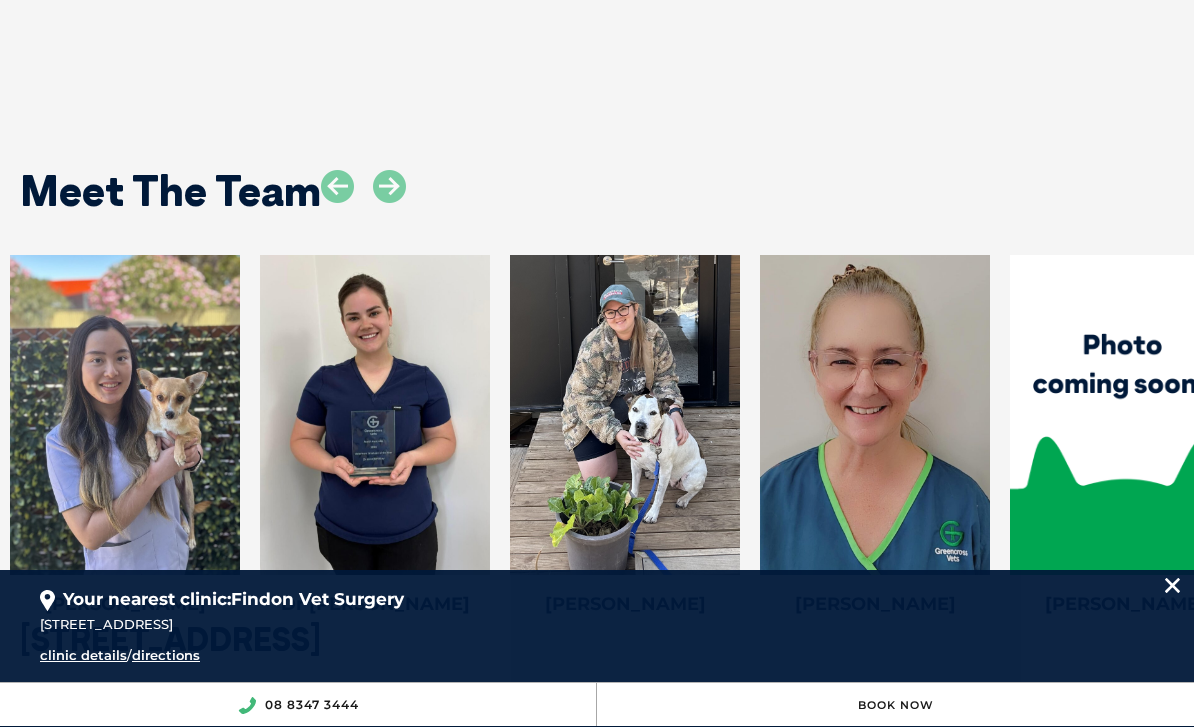 click at bounding box center [389, 186] 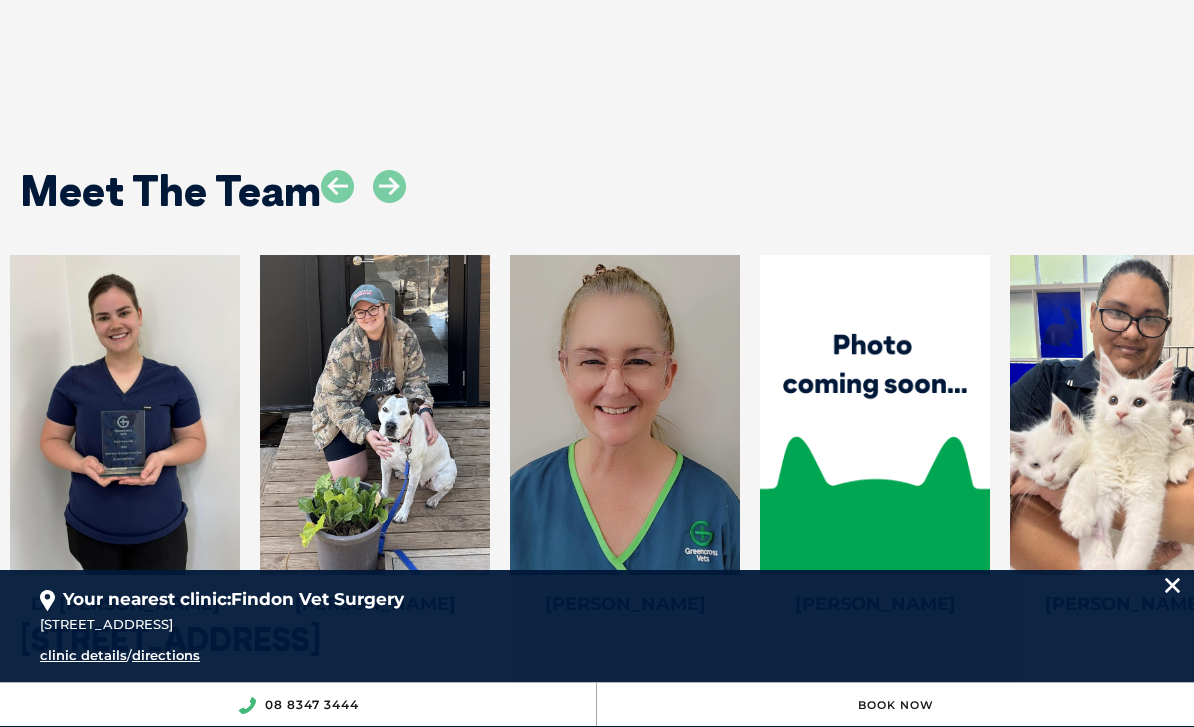 click at bounding box center [389, 186] 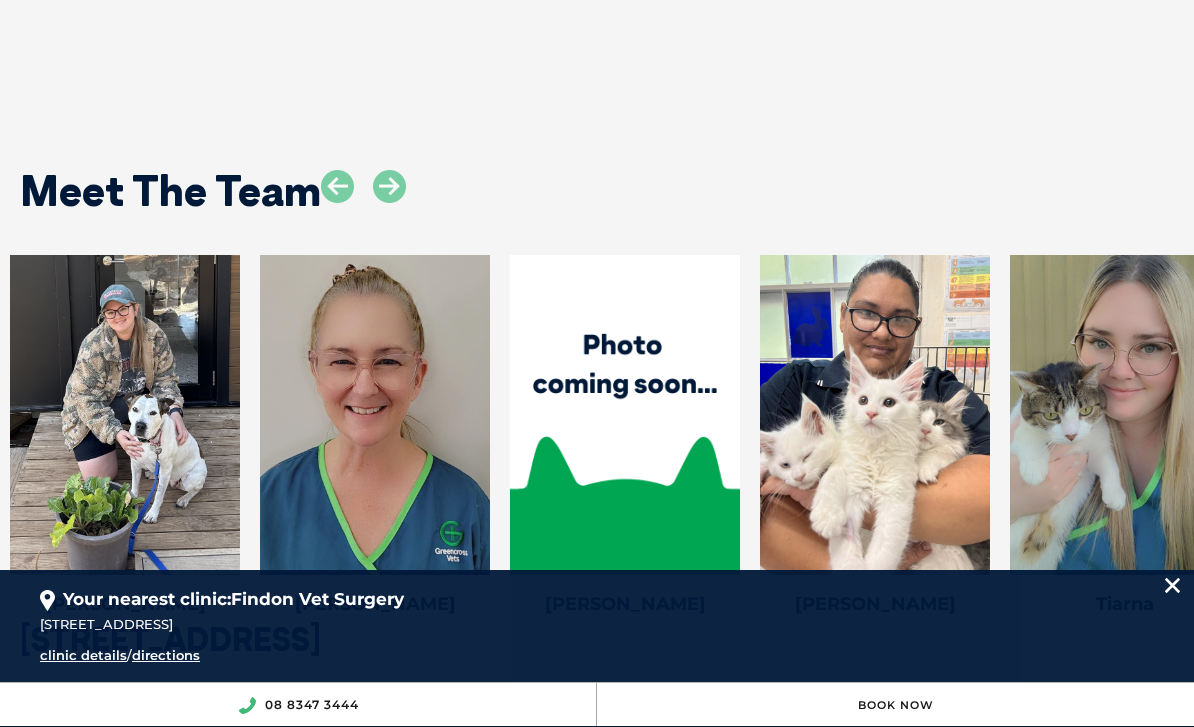 click at bounding box center (389, 186) 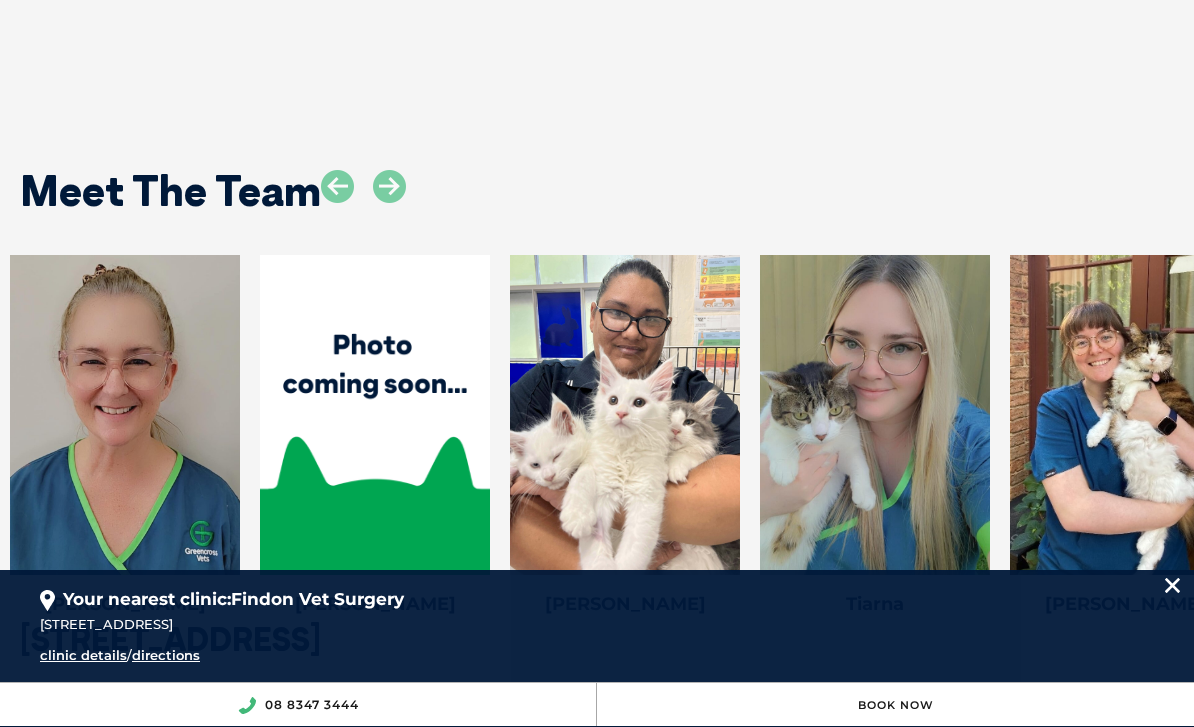 click at bounding box center (389, 186) 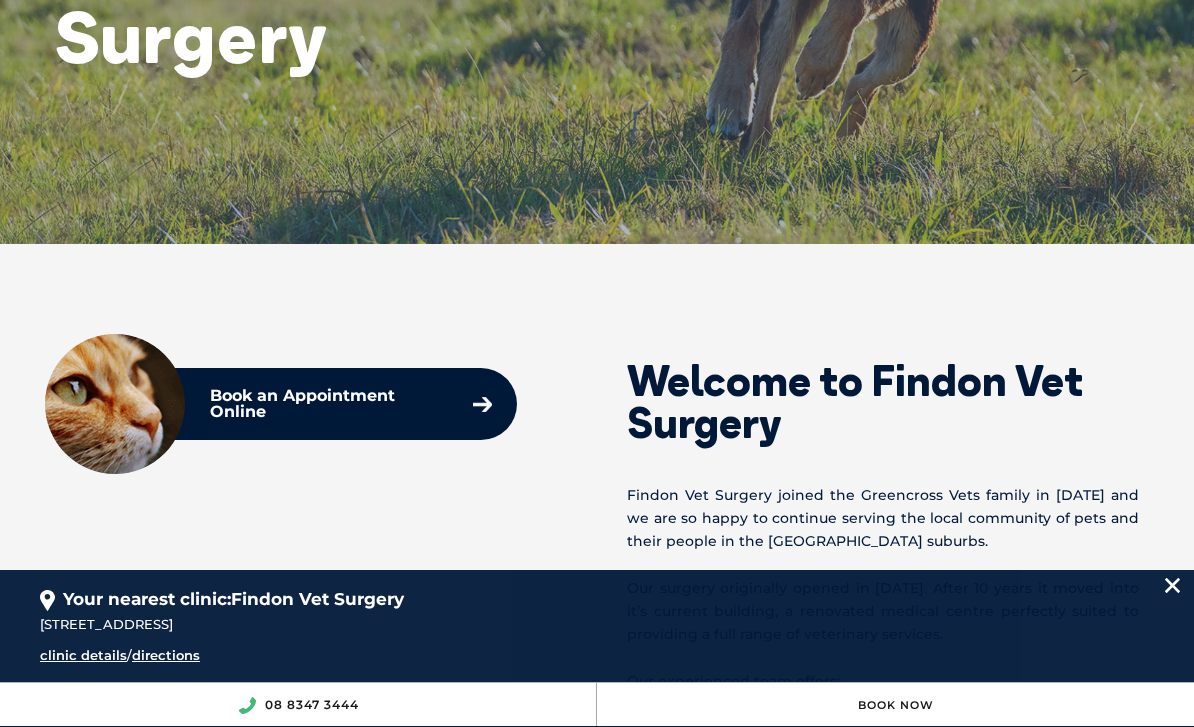 scroll, scrollTop: 454, scrollLeft: 0, axis: vertical 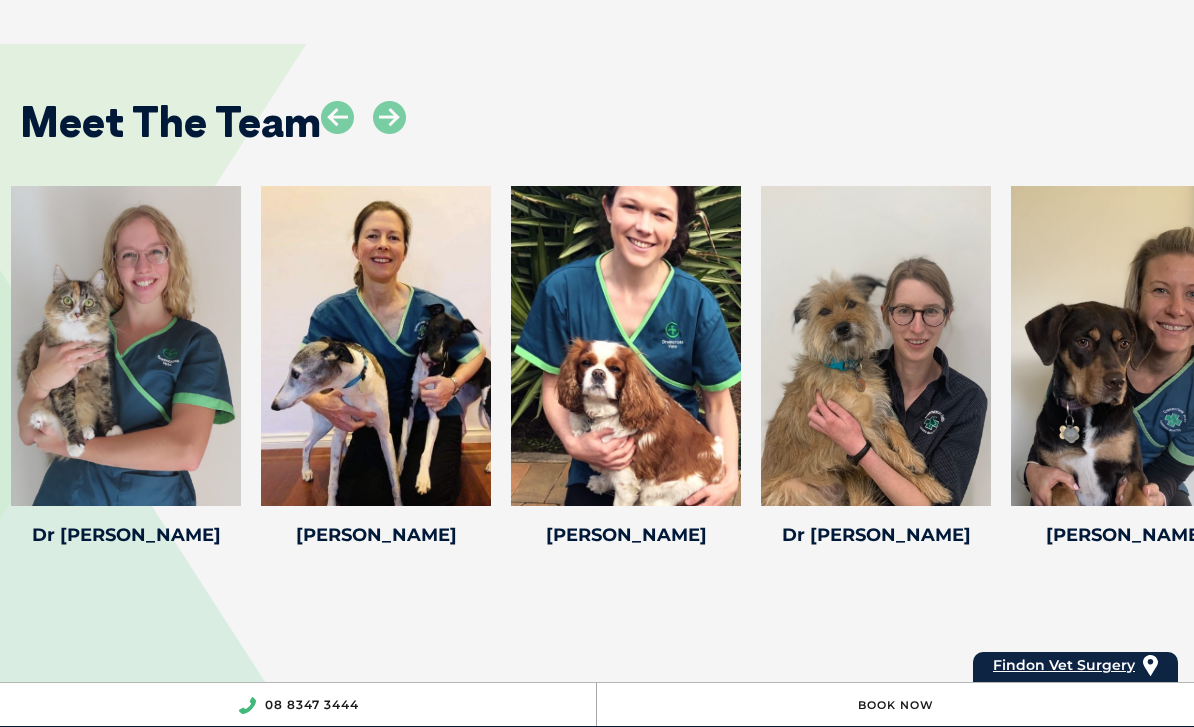 click at bounding box center [389, 117] 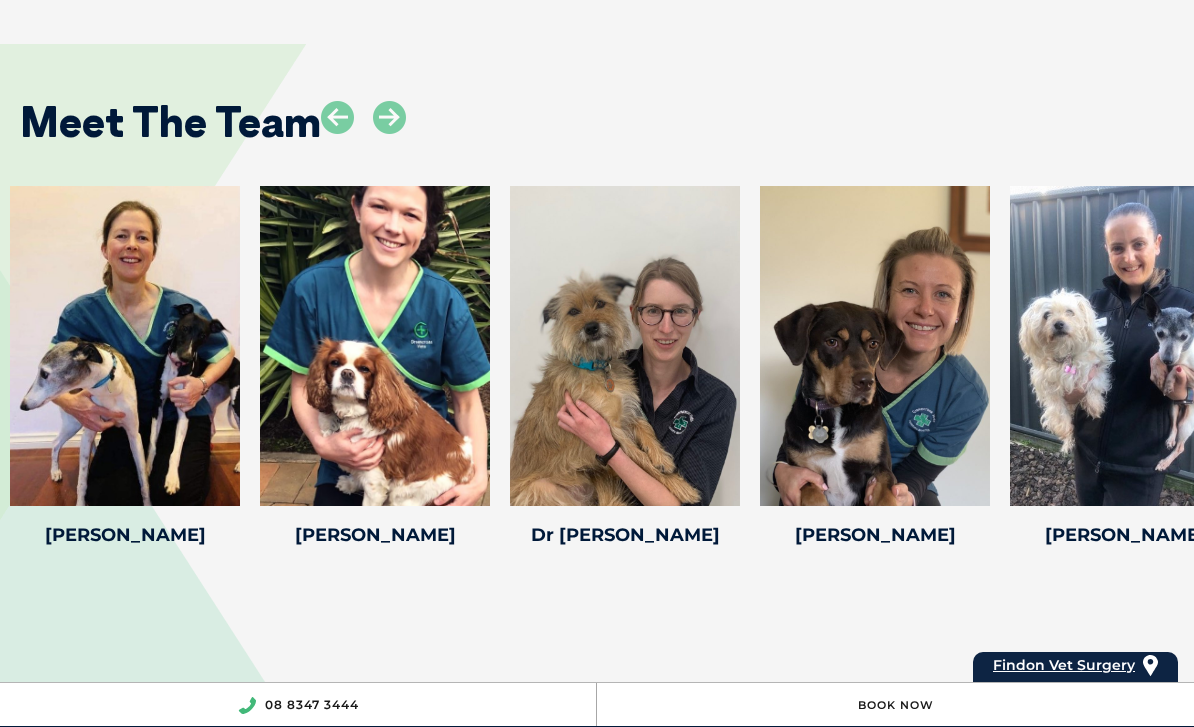 click at bounding box center [389, 117] 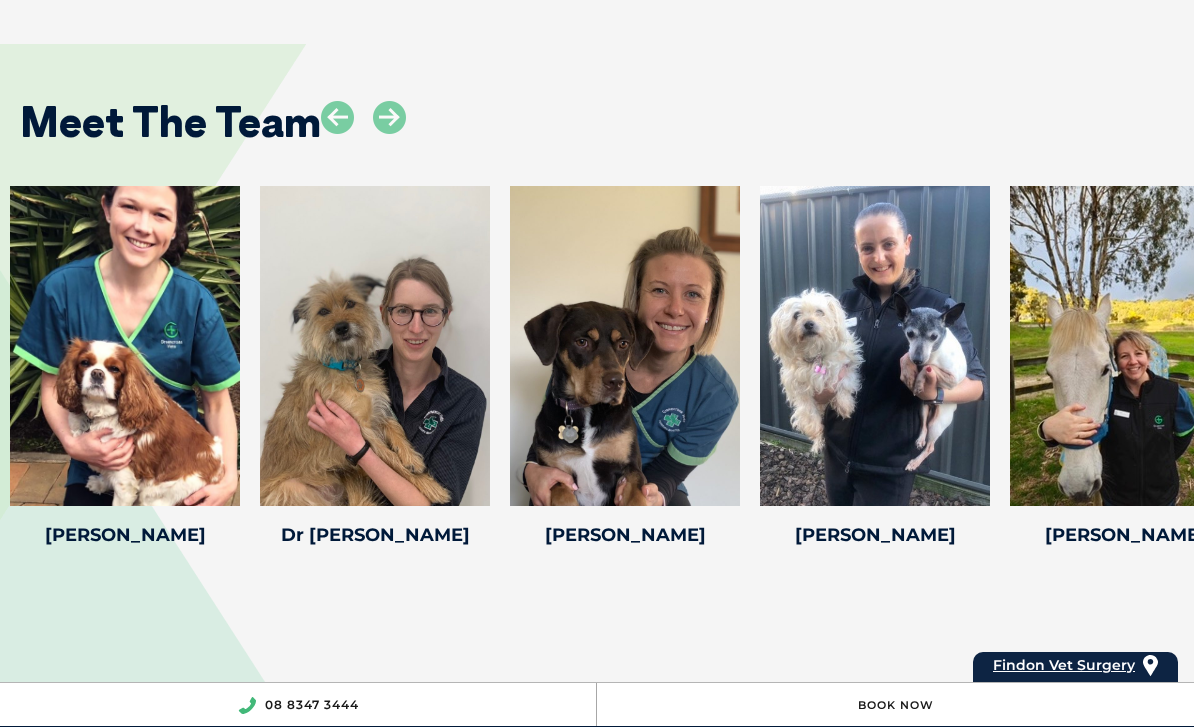 click at bounding box center (389, 117) 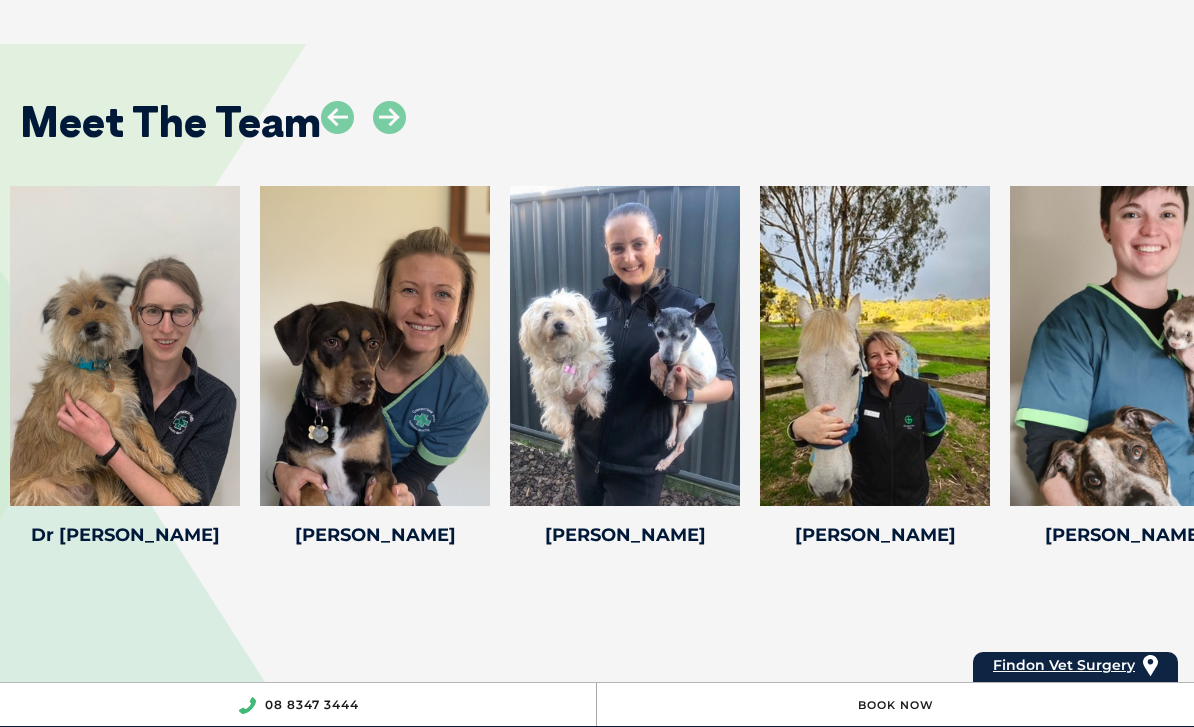 click at bounding box center [389, 117] 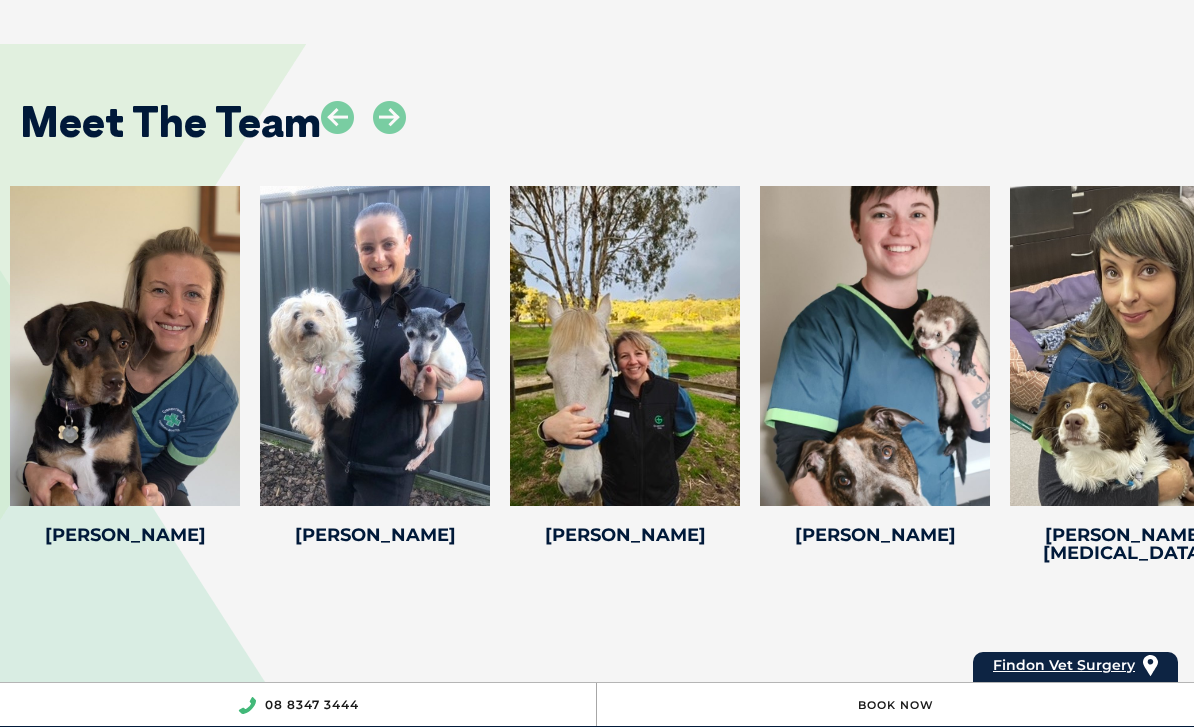click at bounding box center (389, 117) 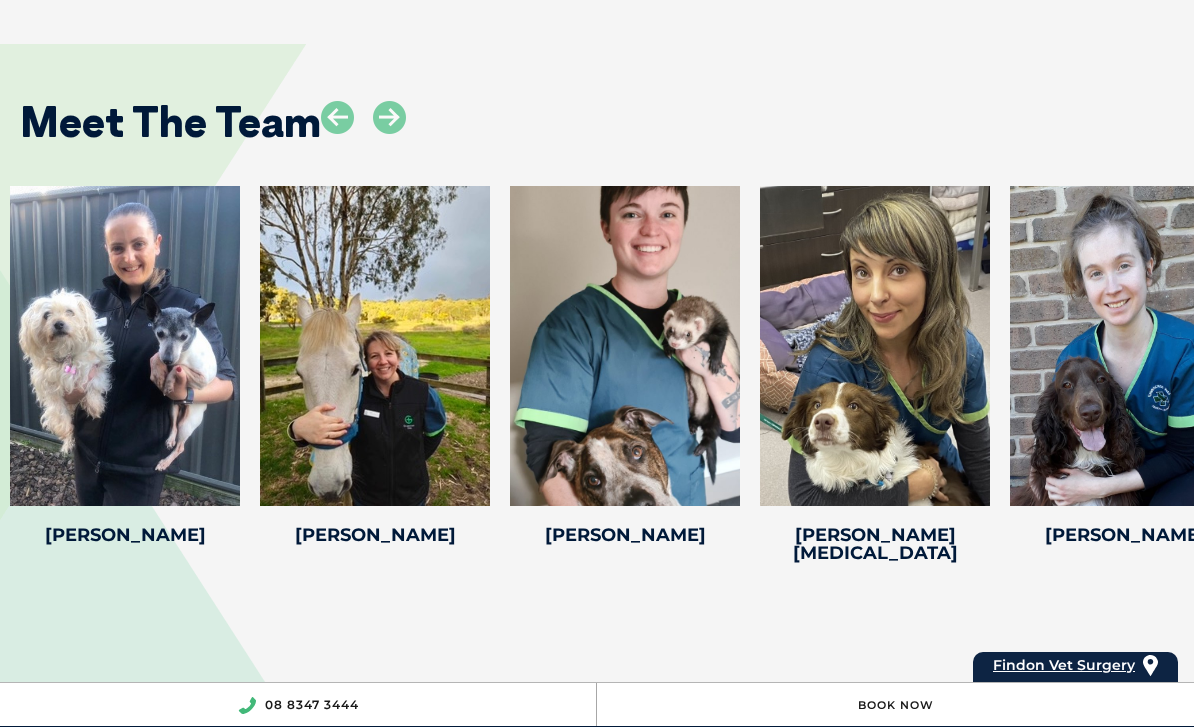 click at bounding box center (389, 117) 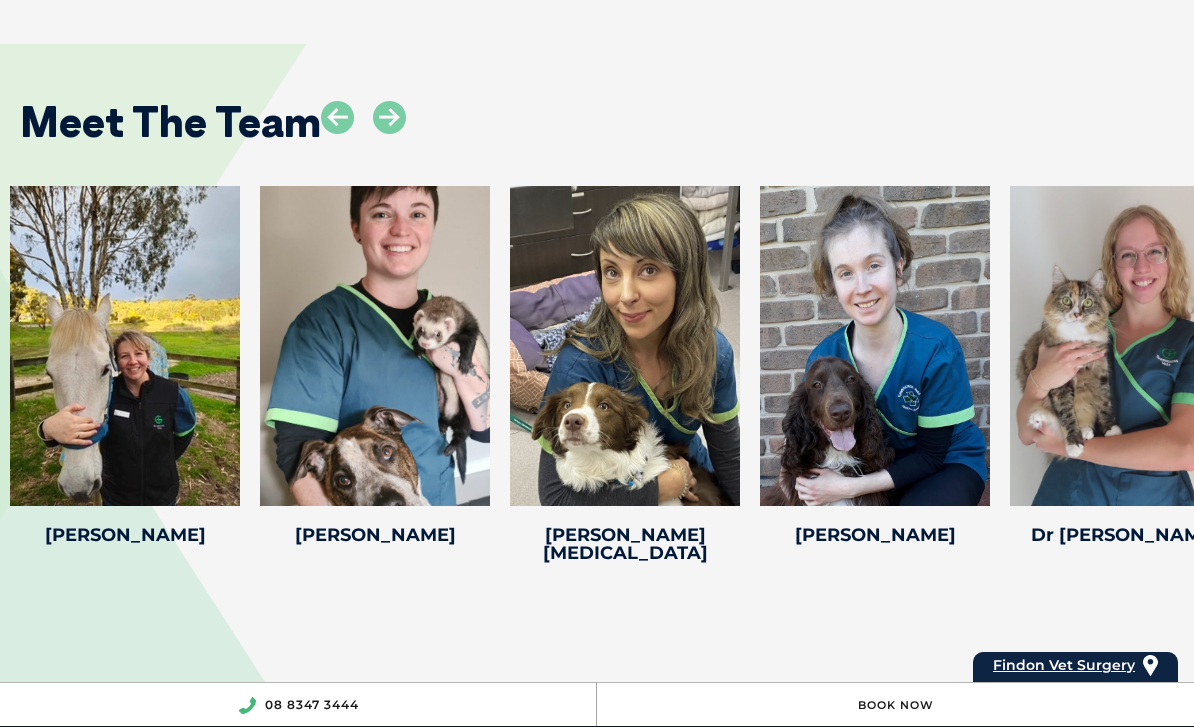 click at bounding box center (389, 117) 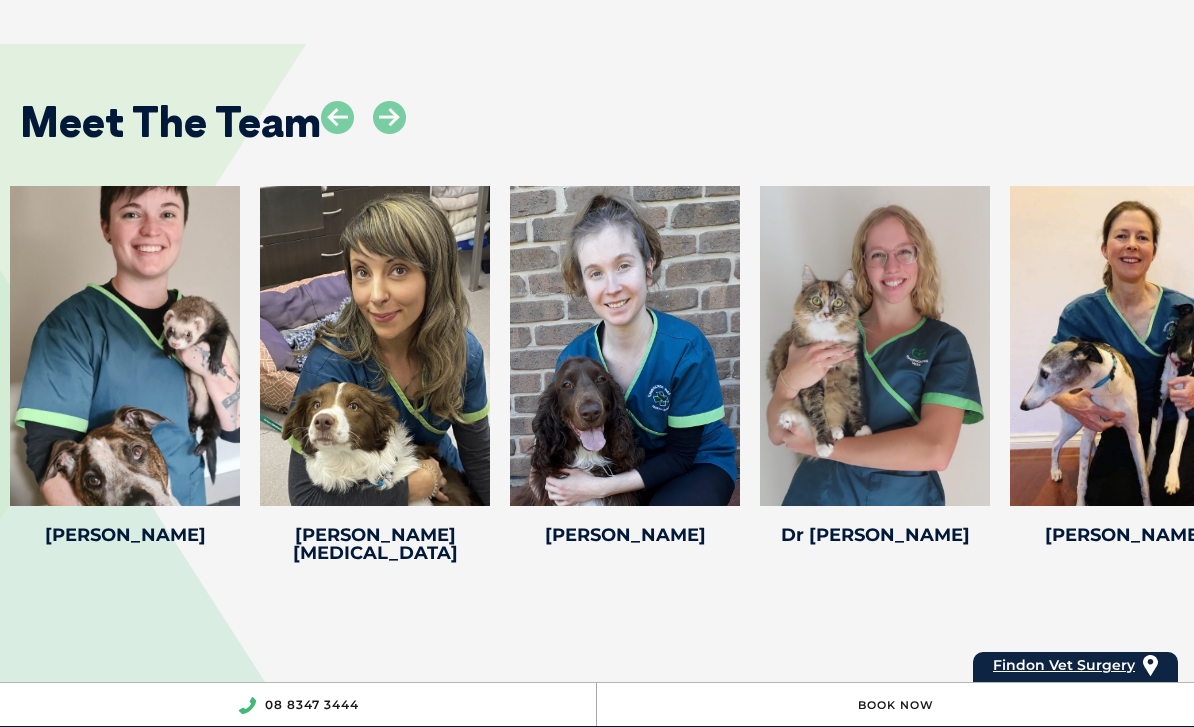 click at bounding box center (389, 117) 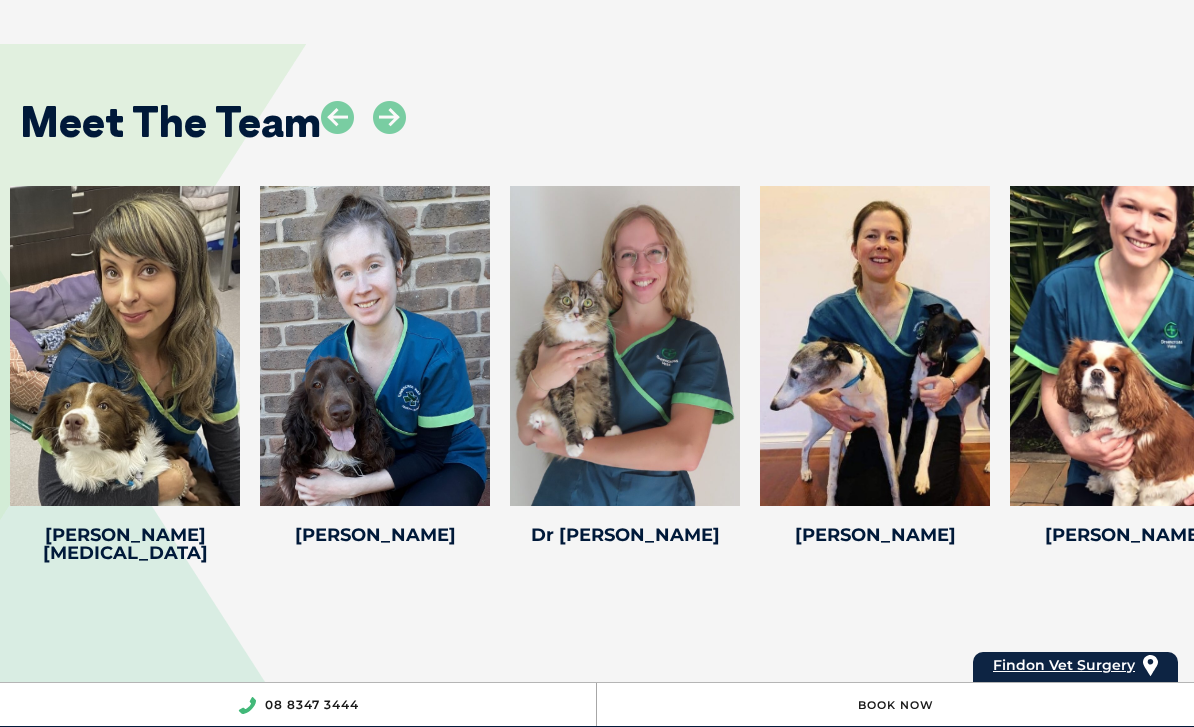 click at bounding box center (389, 117) 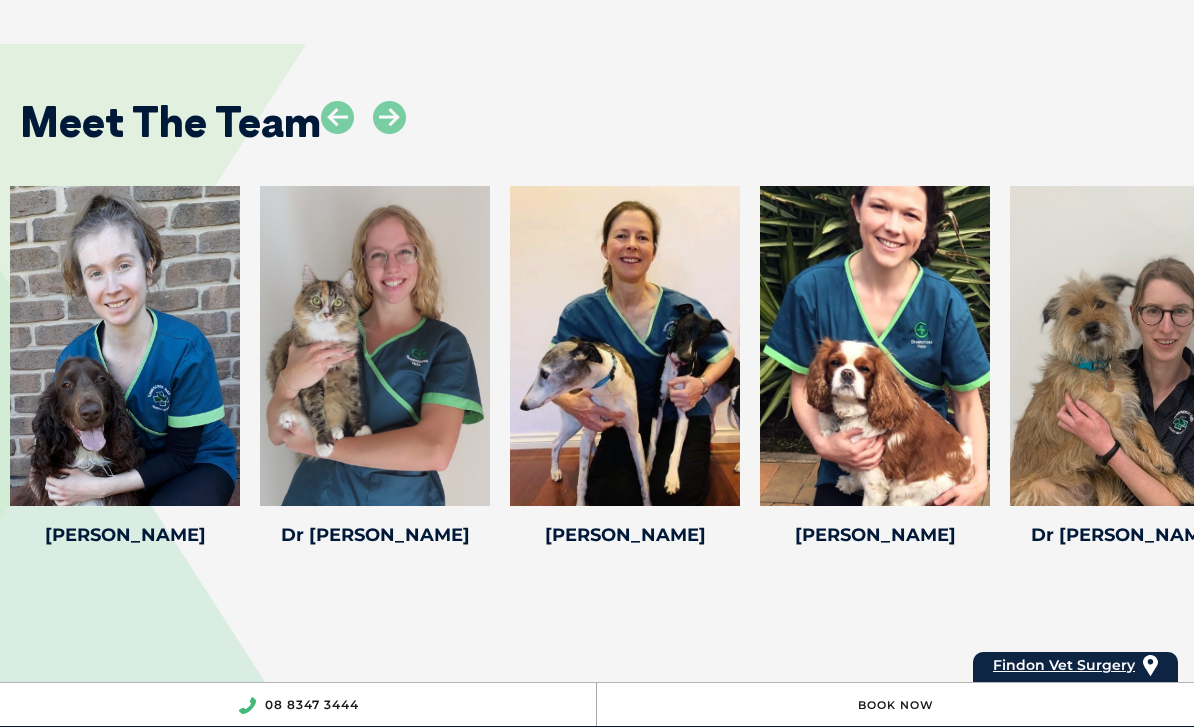 click at bounding box center [389, 117] 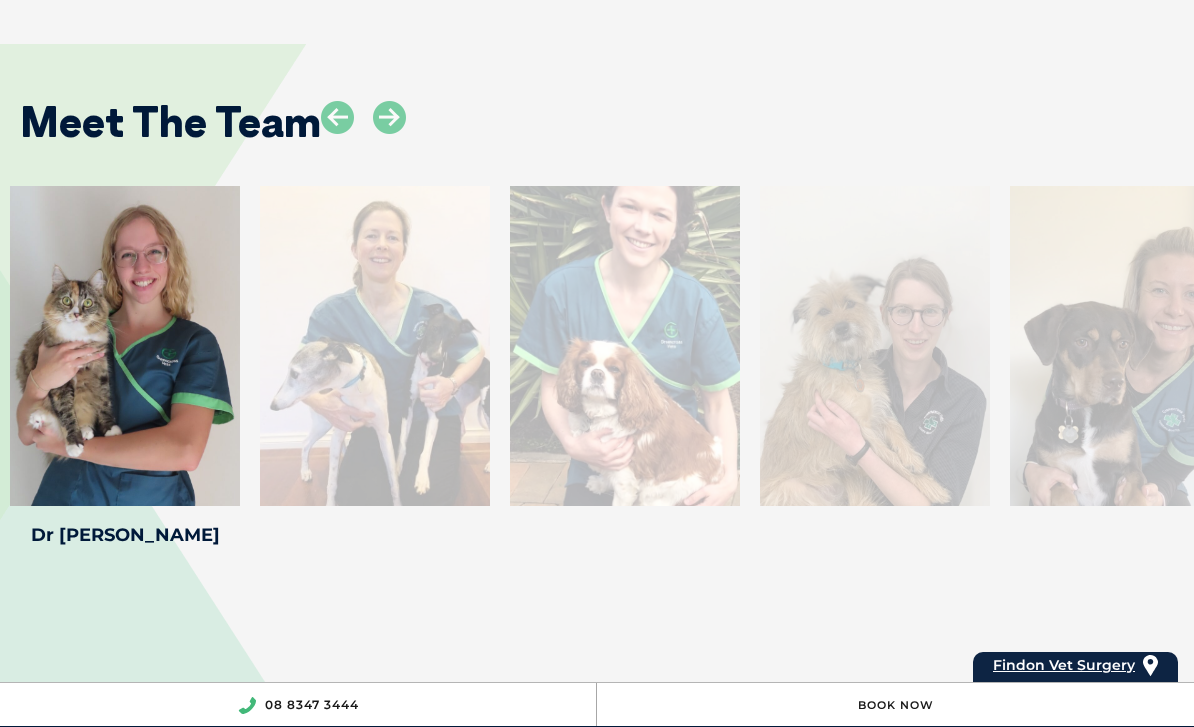 click at bounding box center [389, 117] 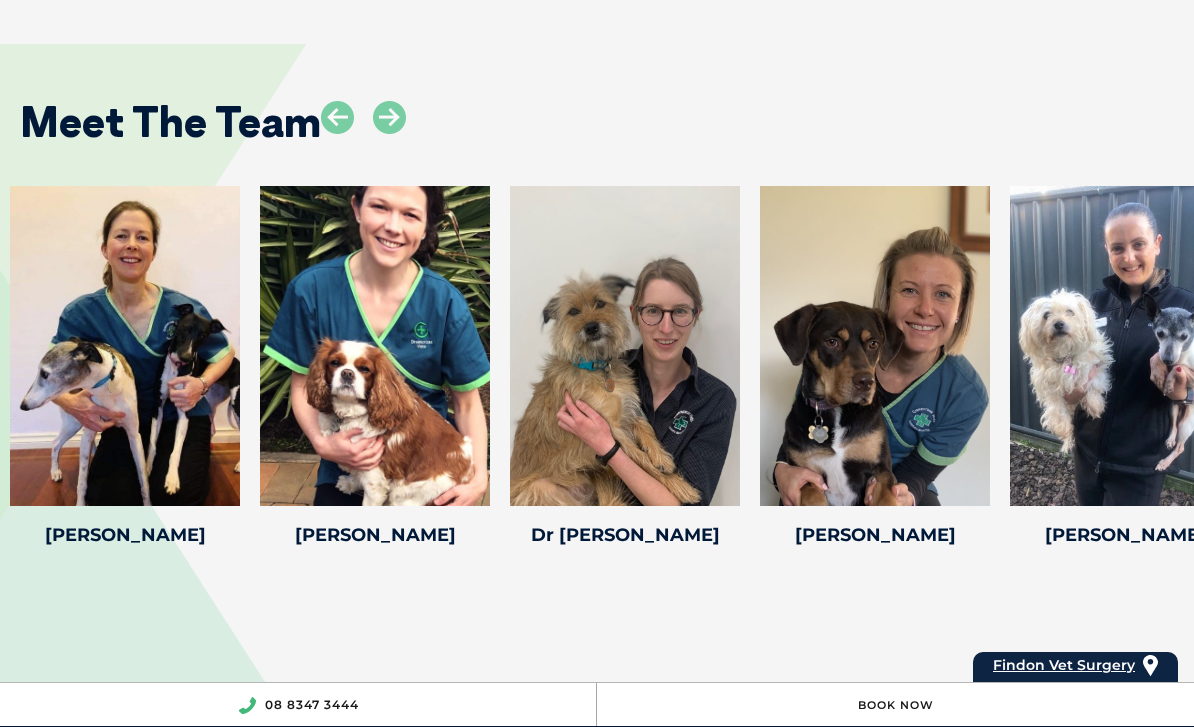 click at bounding box center (389, 117) 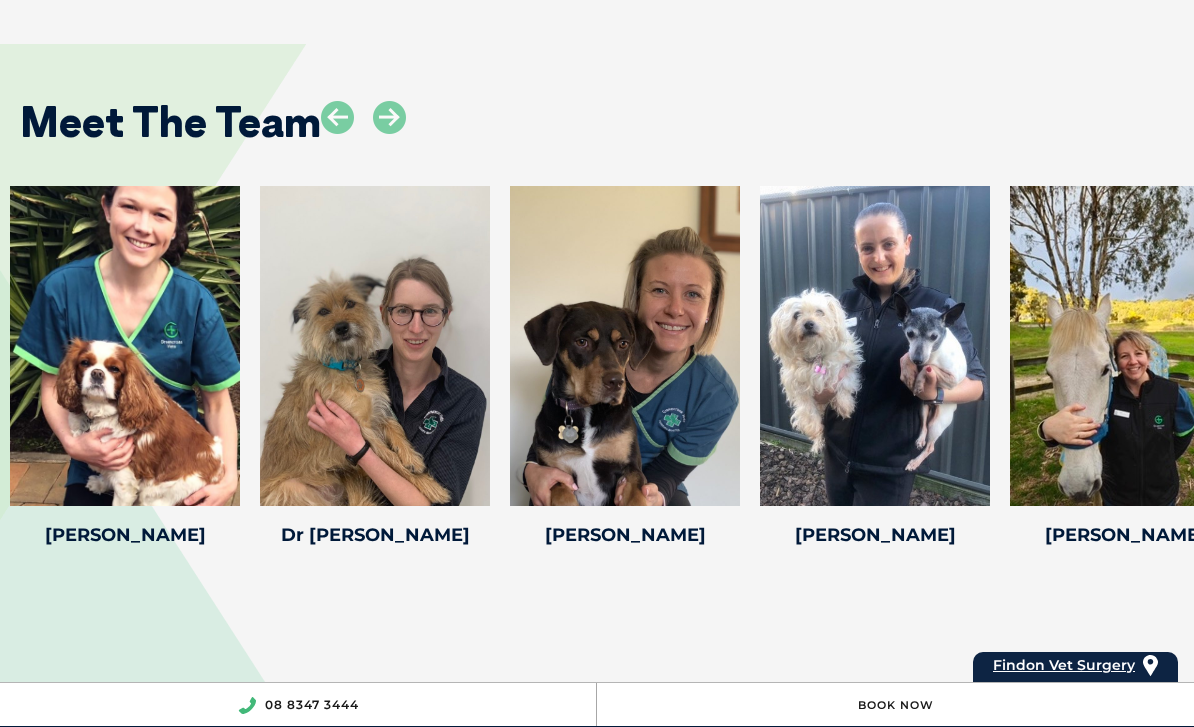 click at bounding box center (389, 117) 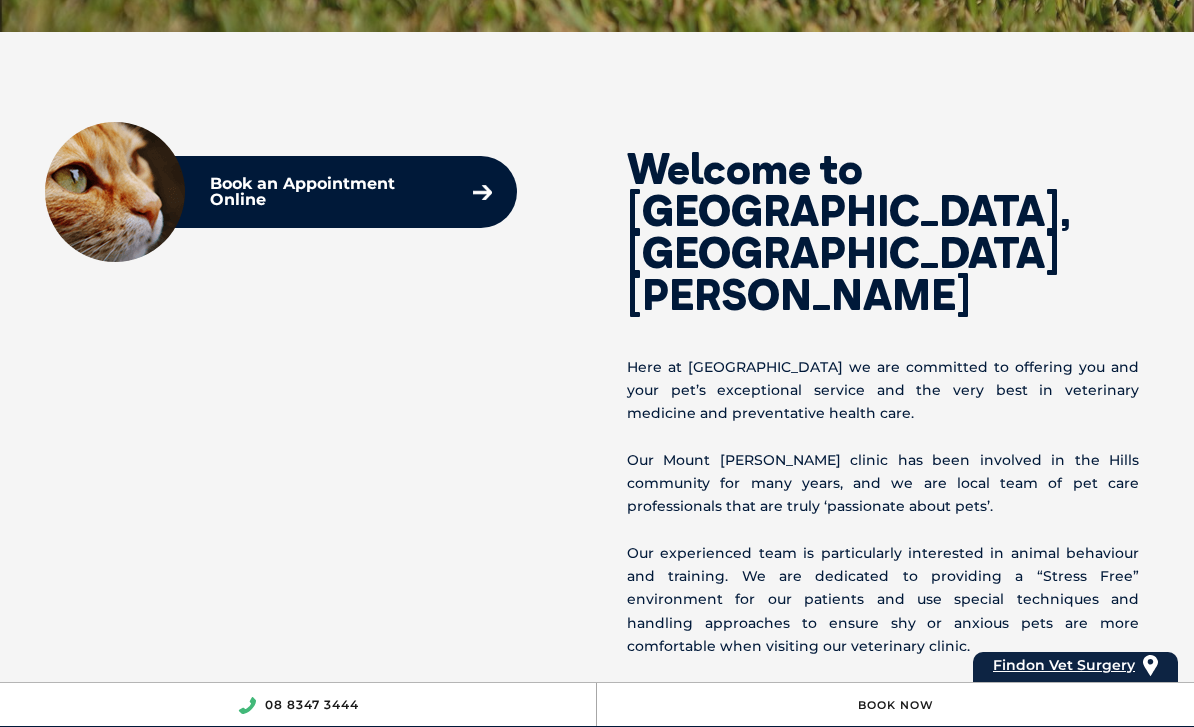 scroll, scrollTop: 572, scrollLeft: 0, axis: vertical 